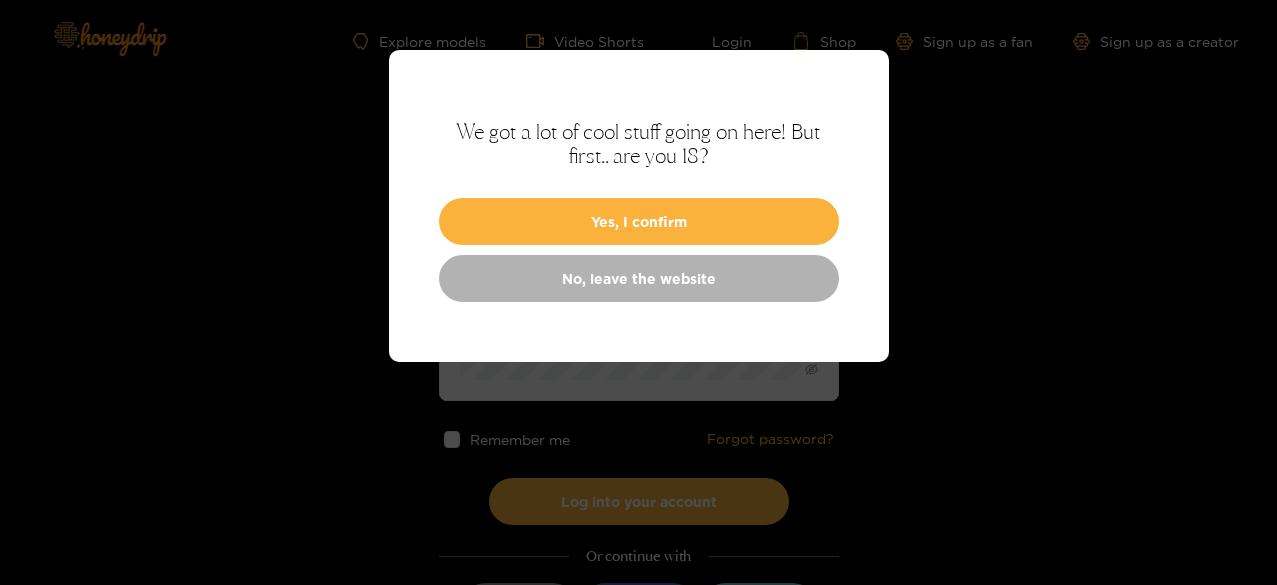 scroll, scrollTop: 0, scrollLeft: 0, axis: both 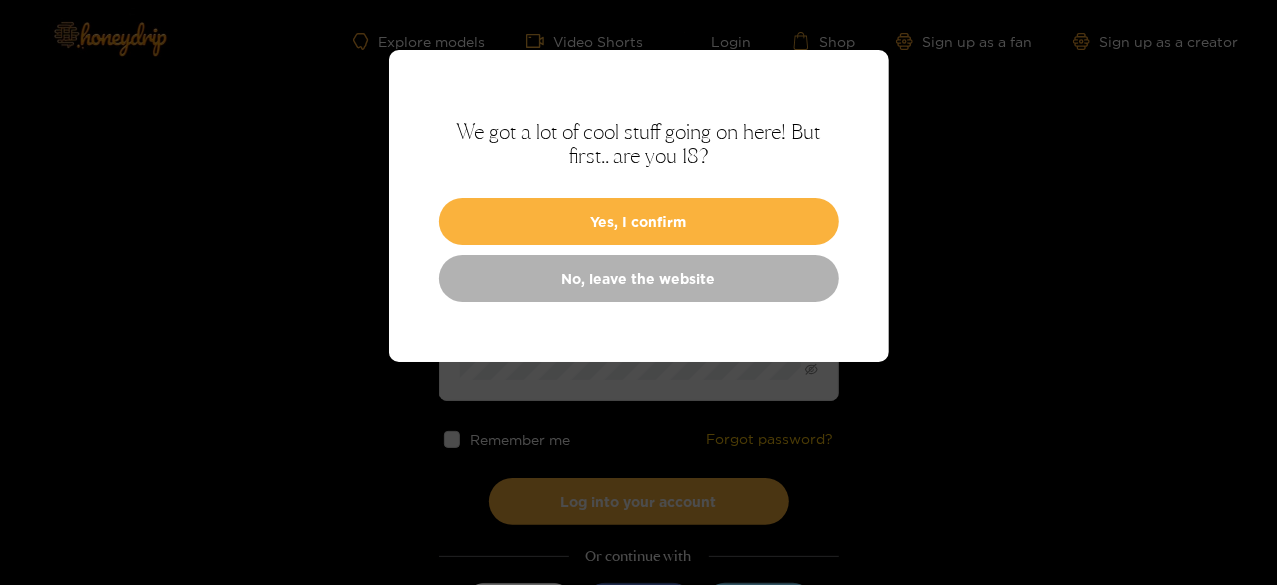 click on "Yes, I confirm" at bounding box center (639, 221) 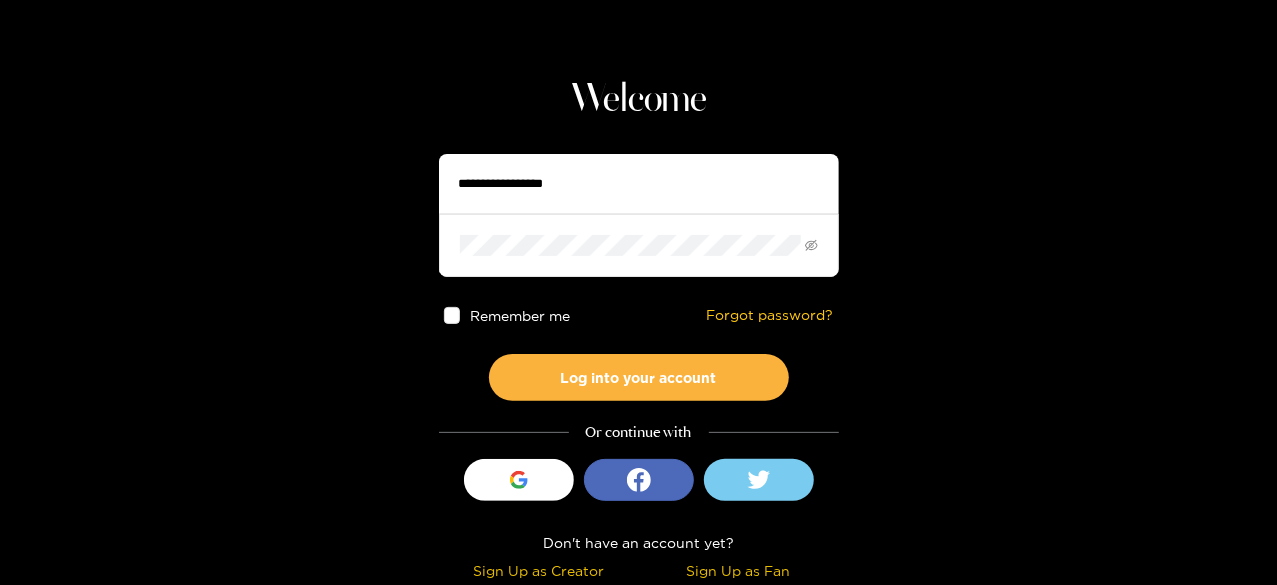 scroll, scrollTop: 0, scrollLeft: 0, axis: both 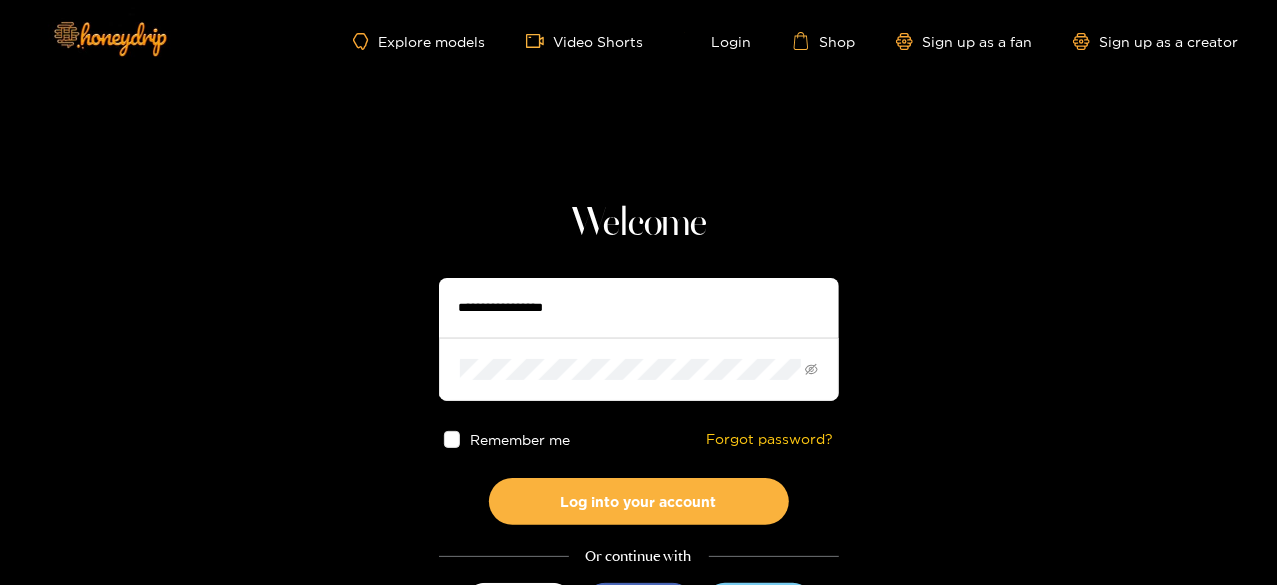click on "Explore models" at bounding box center (419, 41) 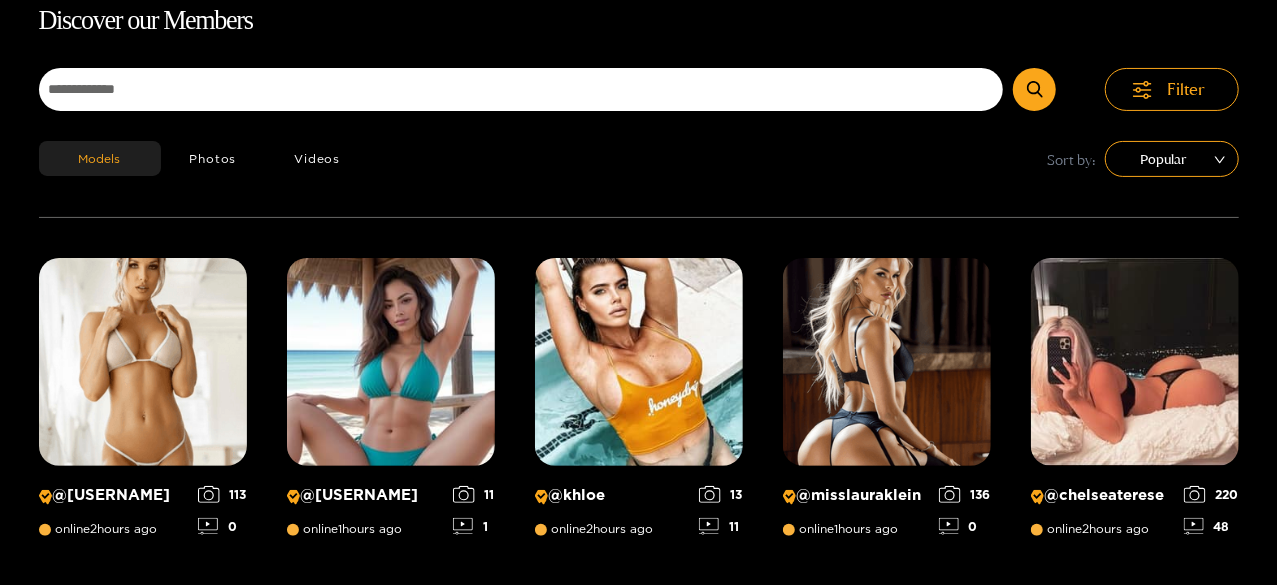 scroll, scrollTop: 128, scrollLeft: 0, axis: vertical 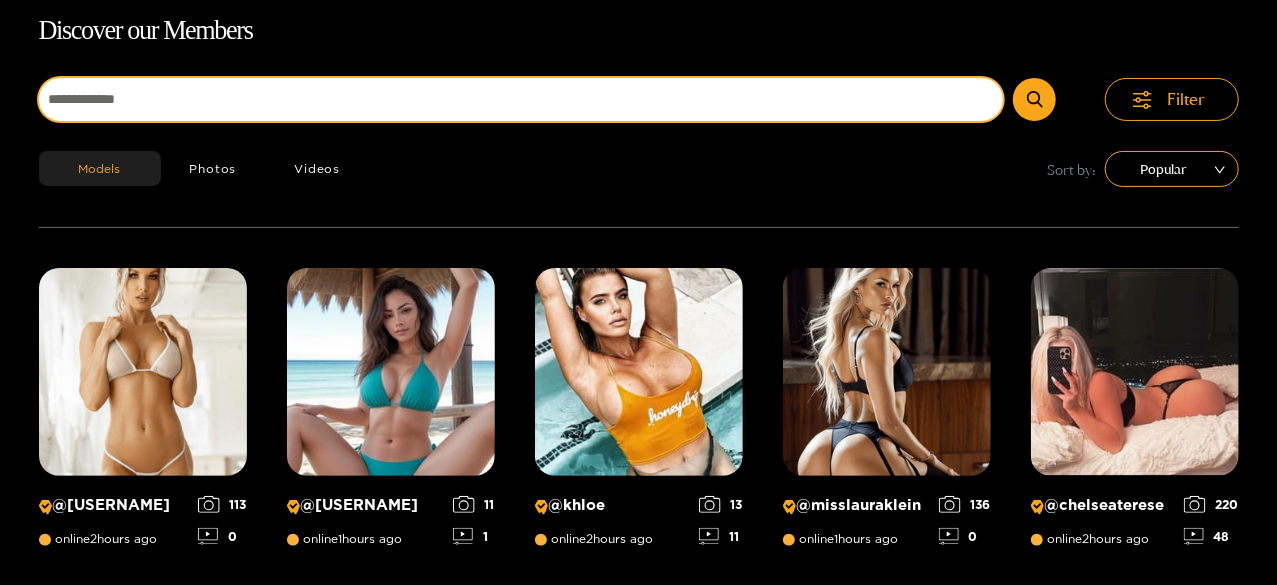 click at bounding box center (521, 99) 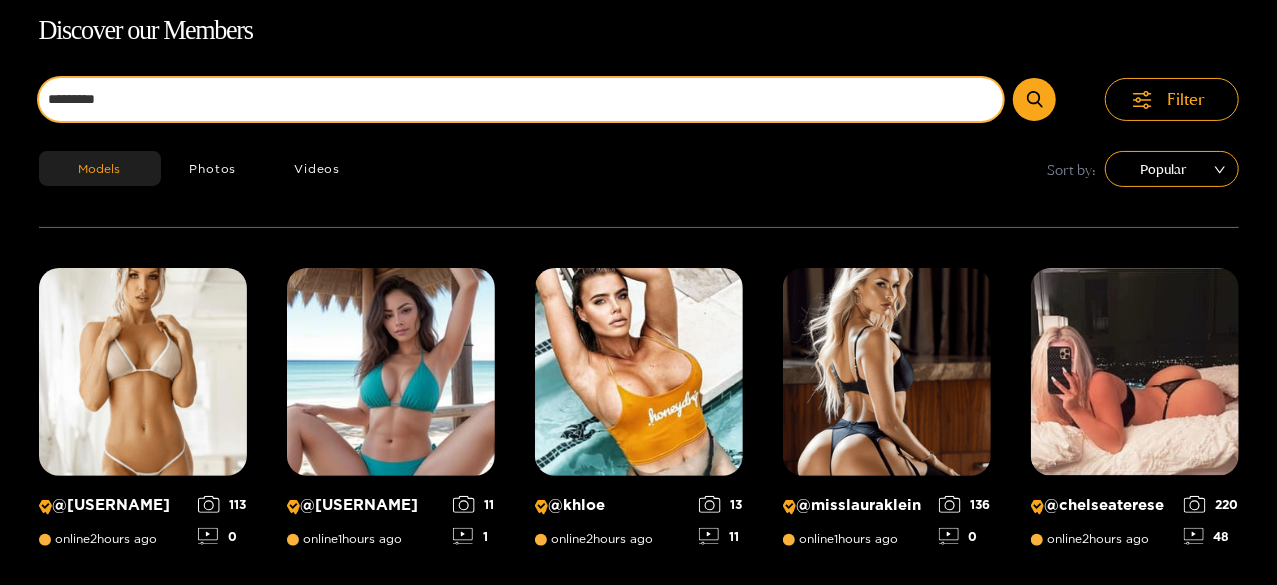 type on "*********" 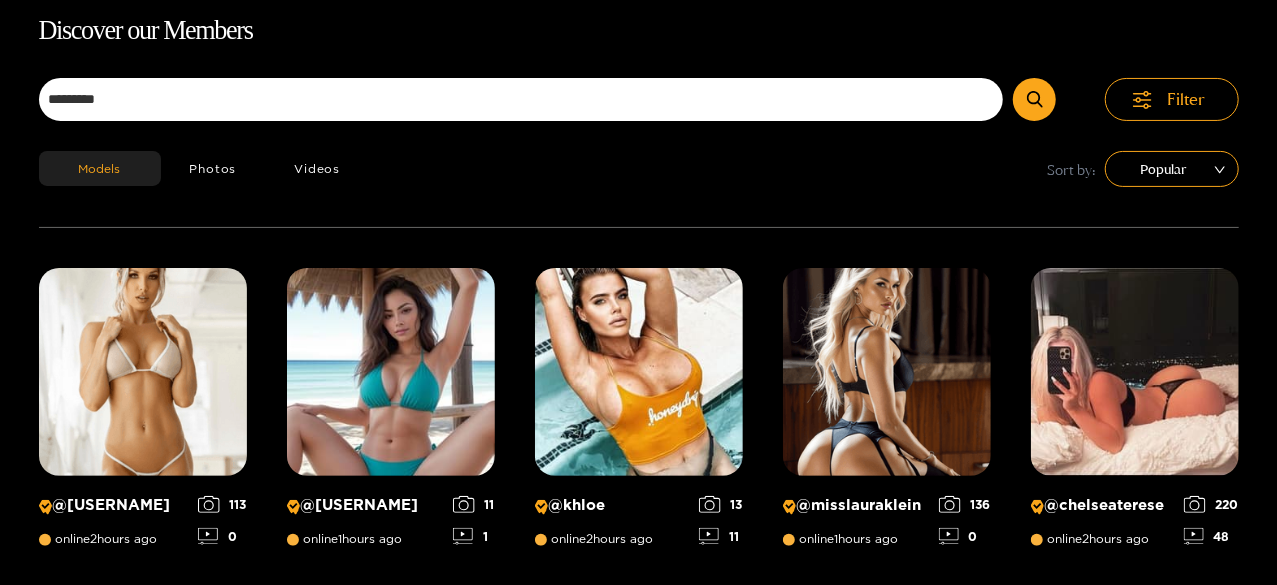 click at bounding box center [1034, 99] 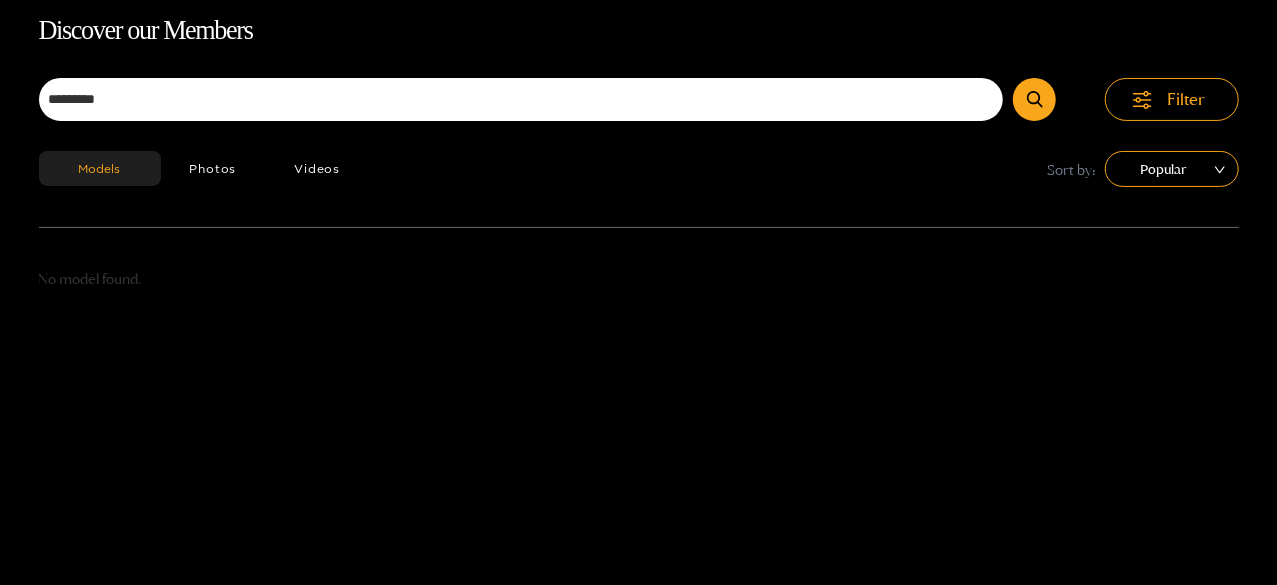 click on "Videos" at bounding box center (317, 168) 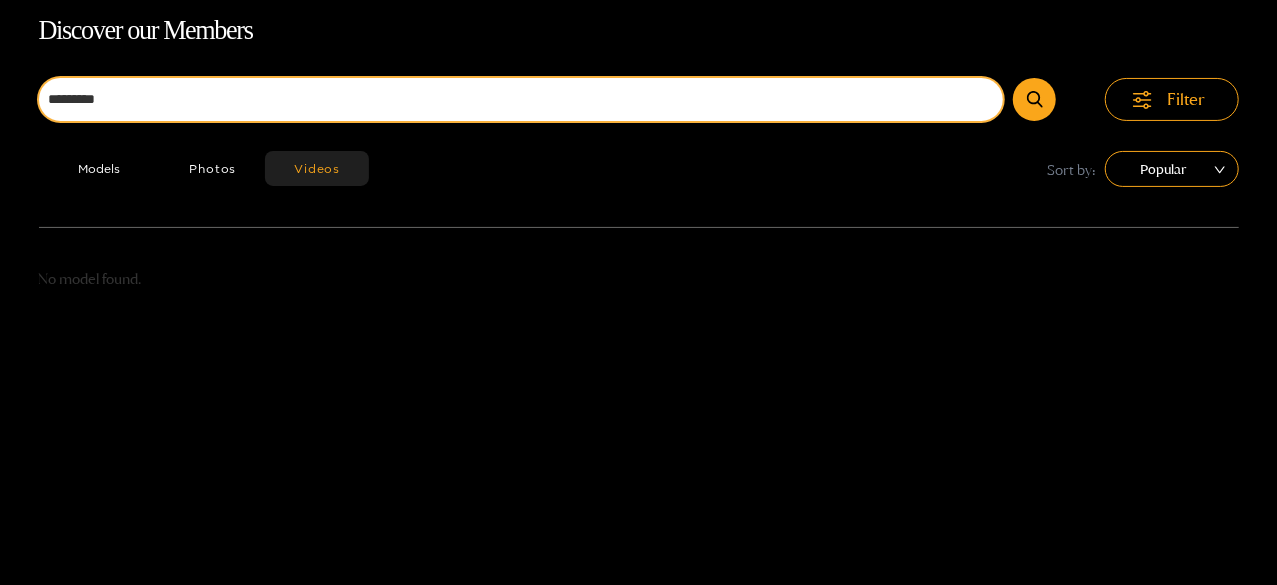 drag, startPoint x: 696, startPoint y: 105, endPoint x: 0, endPoint y: 107, distance: 696.00287 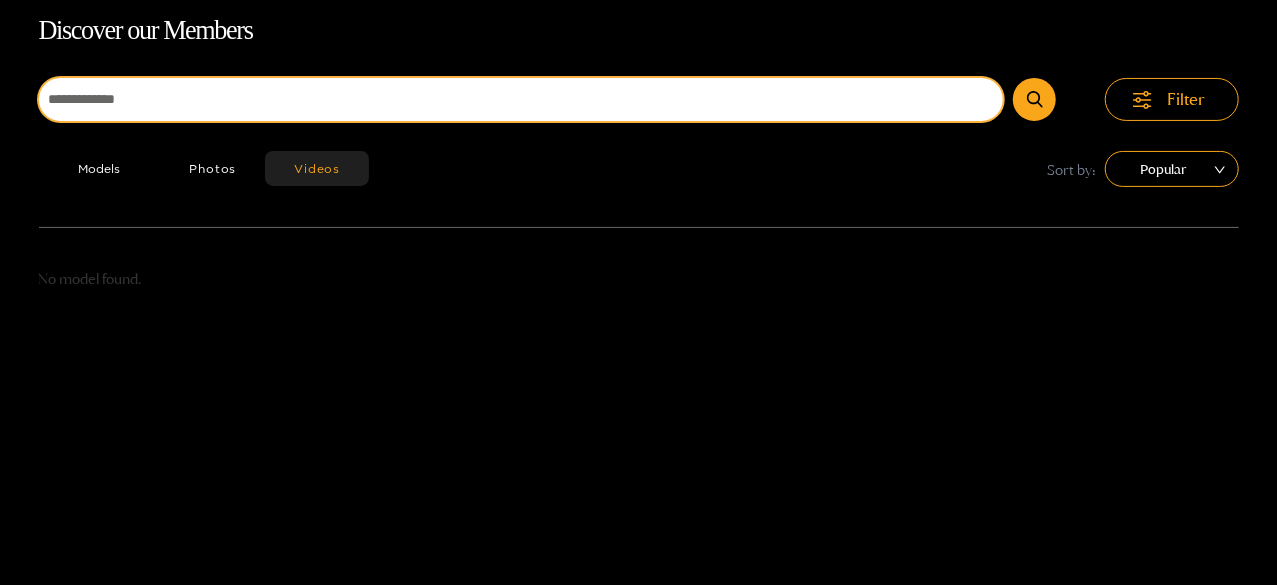 type 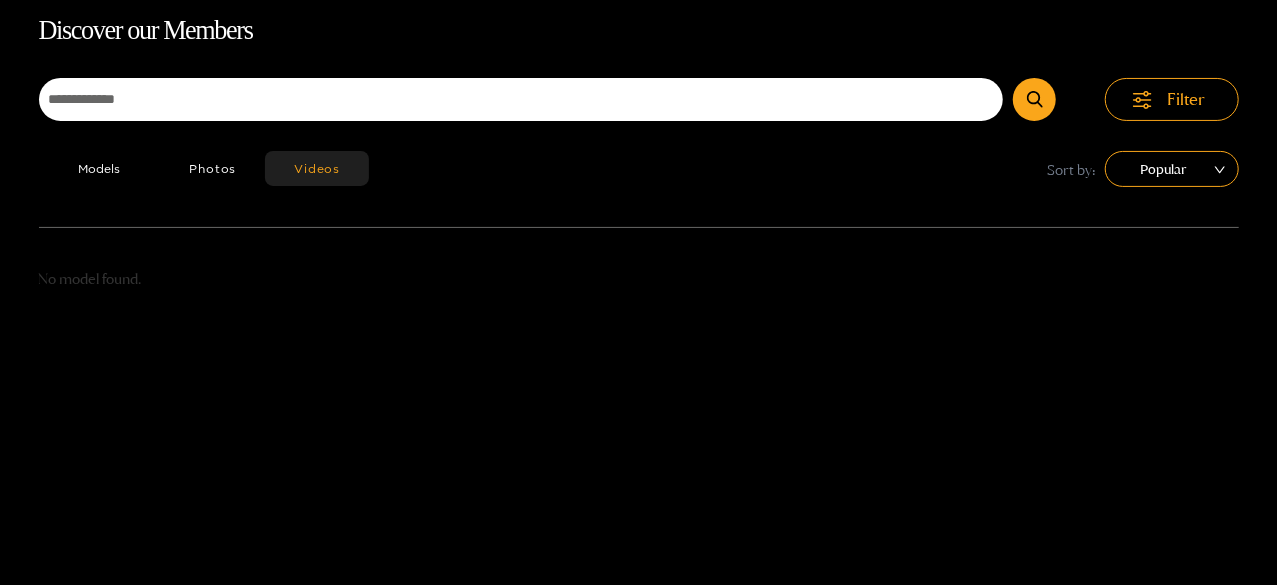 click on "Videos" at bounding box center [317, 168] 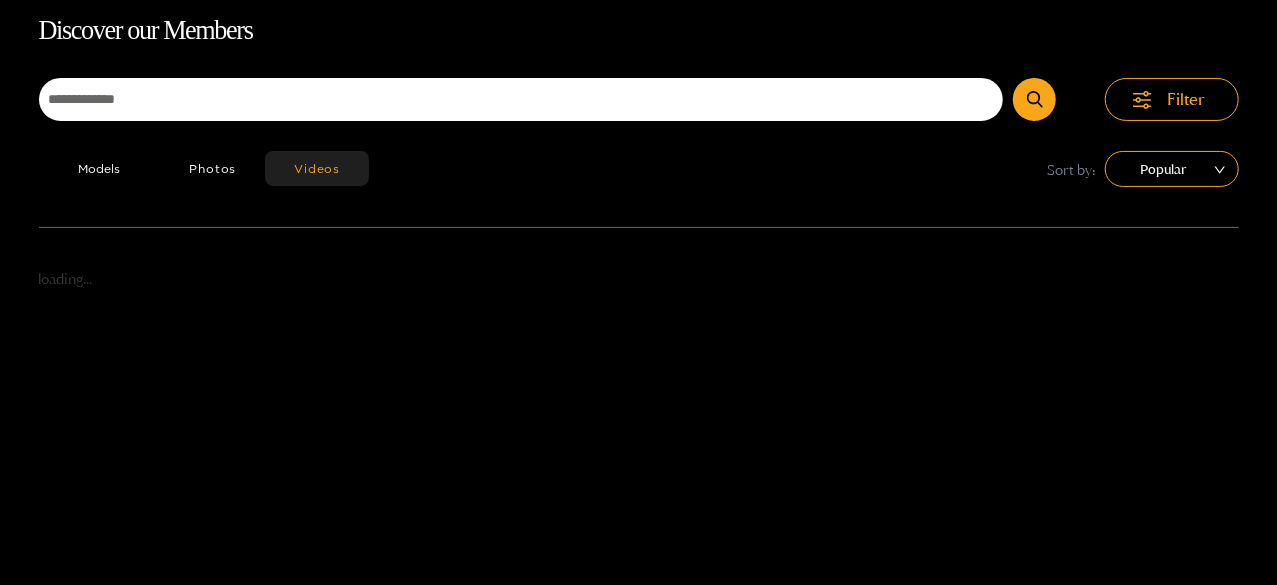 click on "Videos" at bounding box center (317, 168) 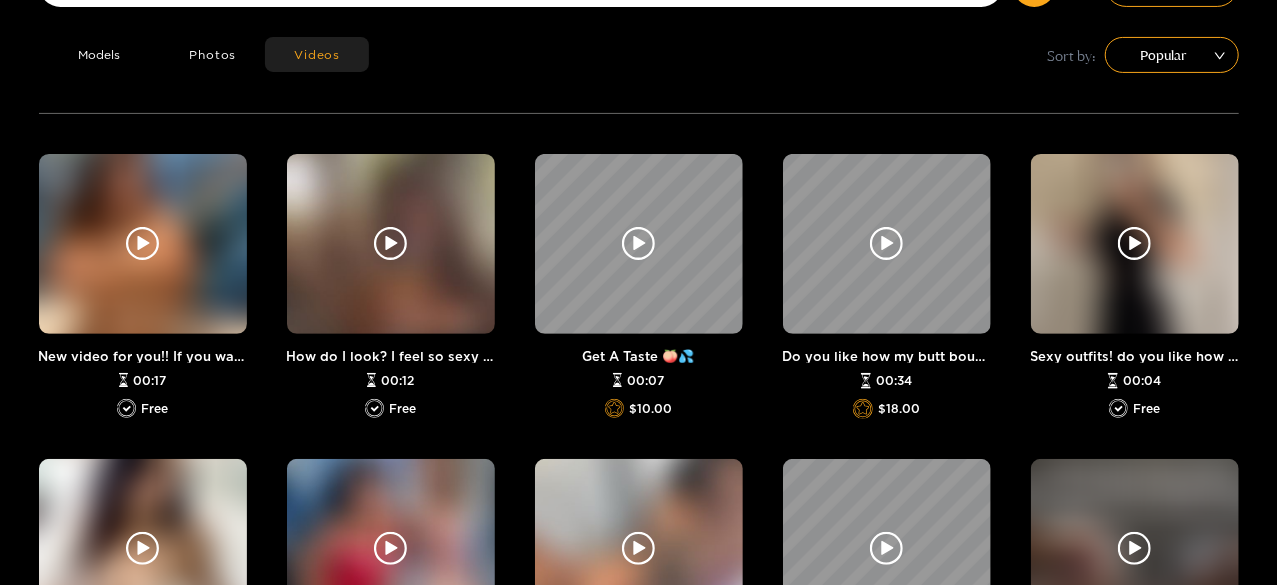 scroll, scrollTop: 200, scrollLeft: 0, axis: vertical 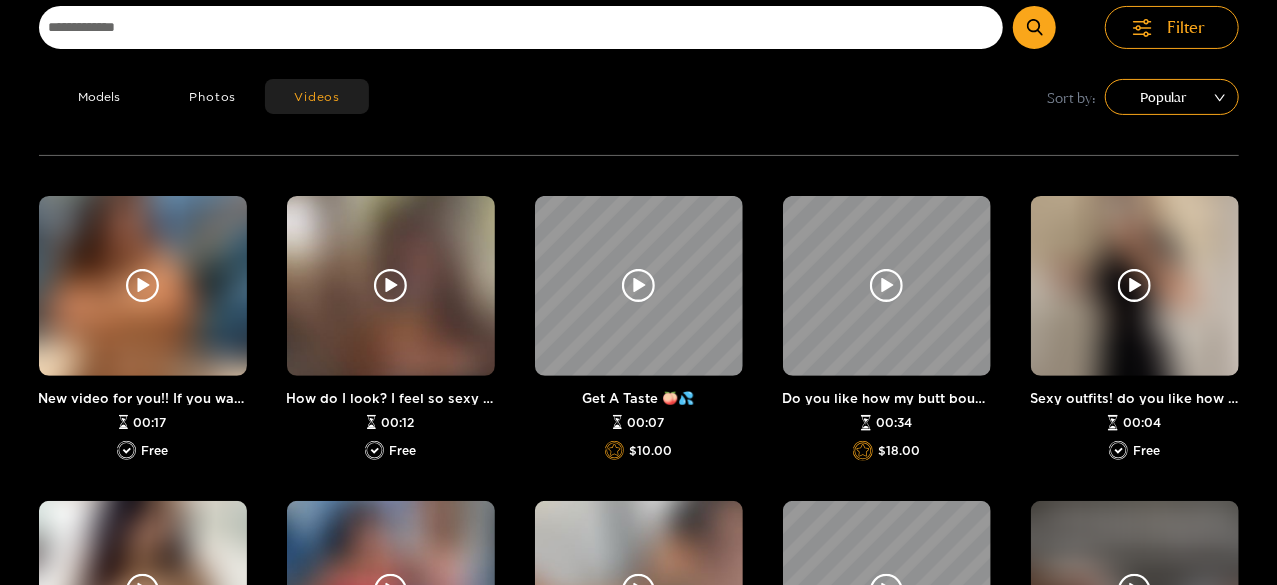click 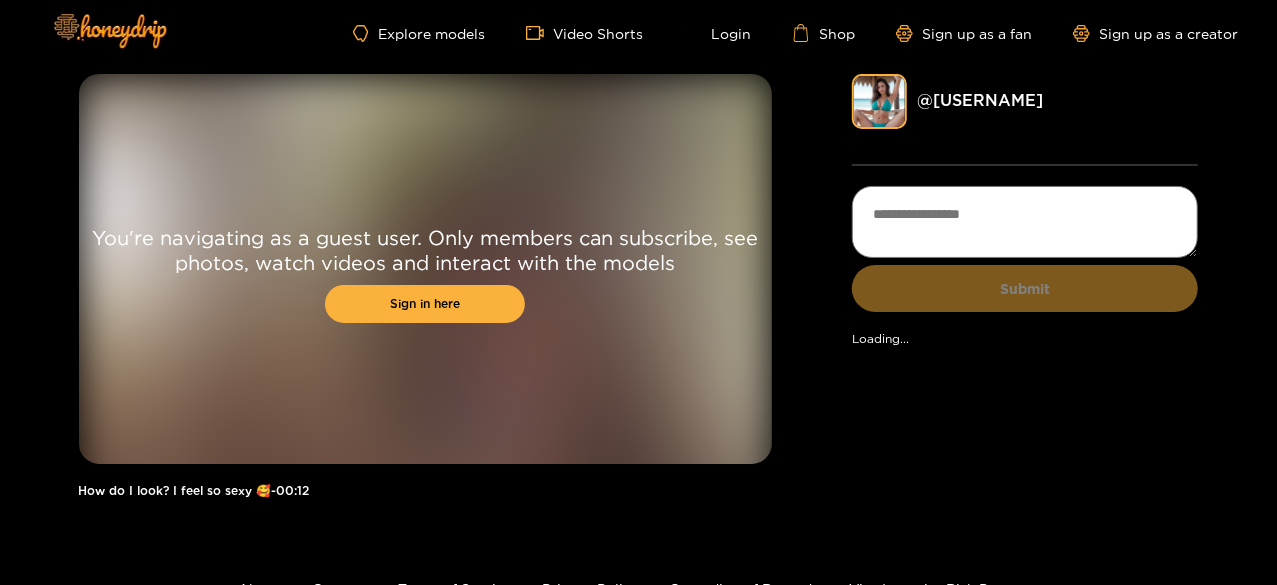 scroll, scrollTop: 0, scrollLeft: 0, axis: both 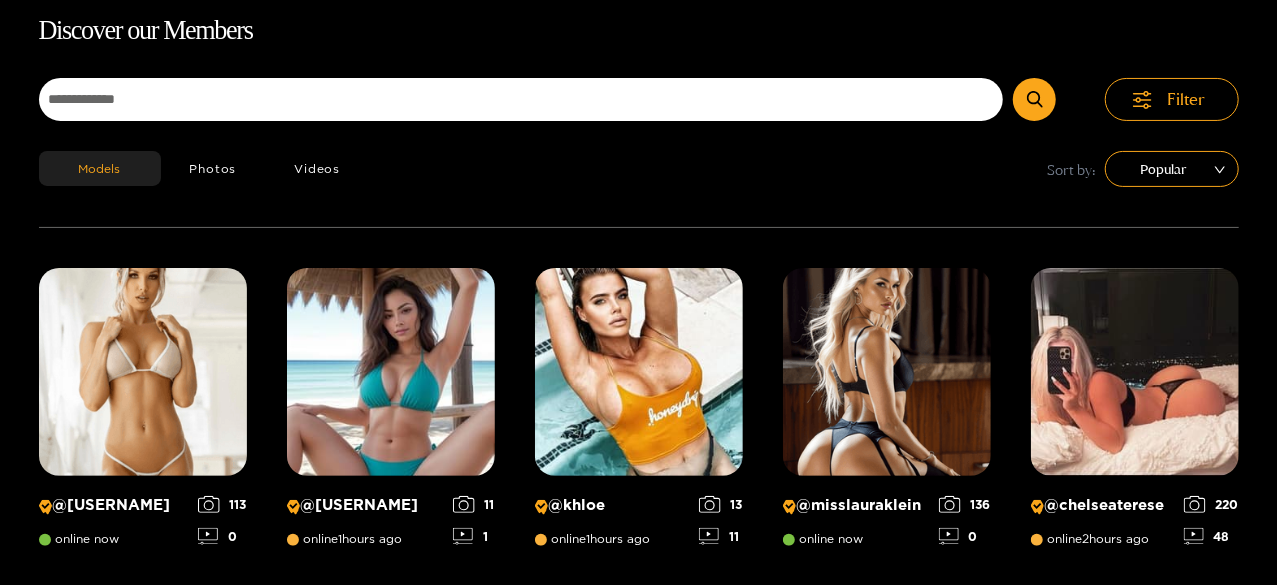 click at bounding box center [1135, 372] 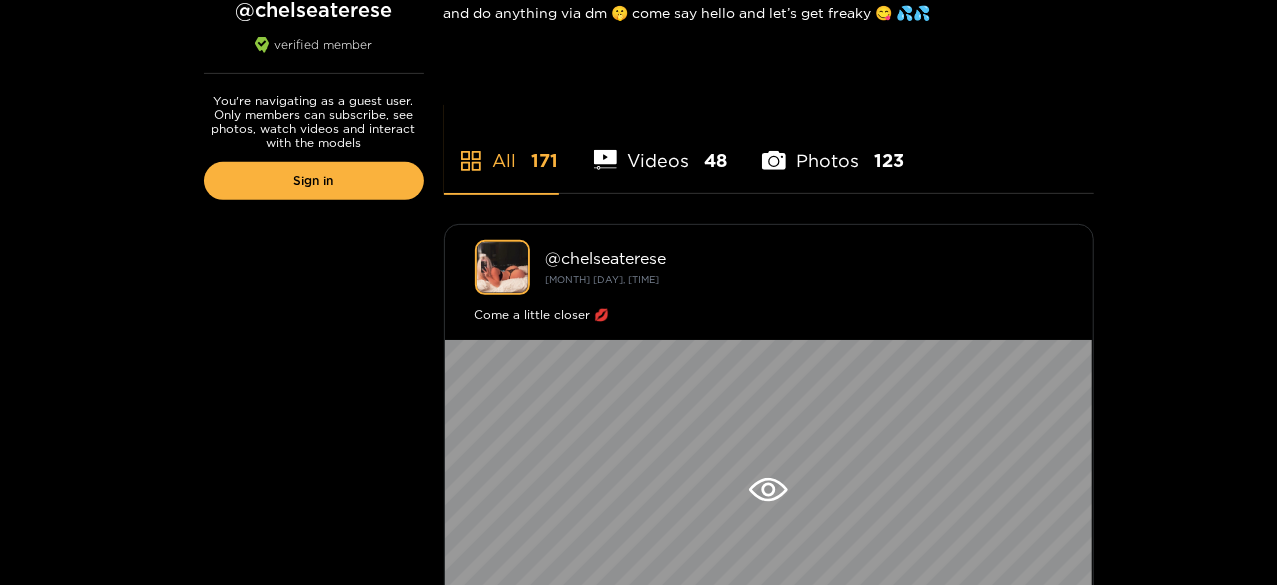 scroll, scrollTop: 600, scrollLeft: 0, axis: vertical 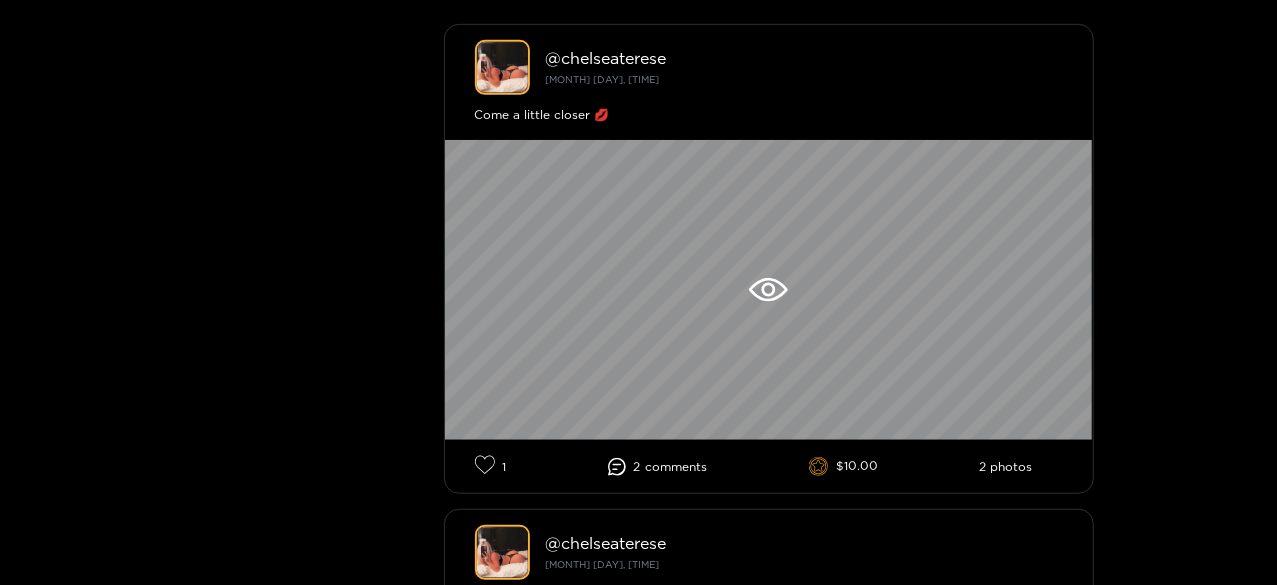 click 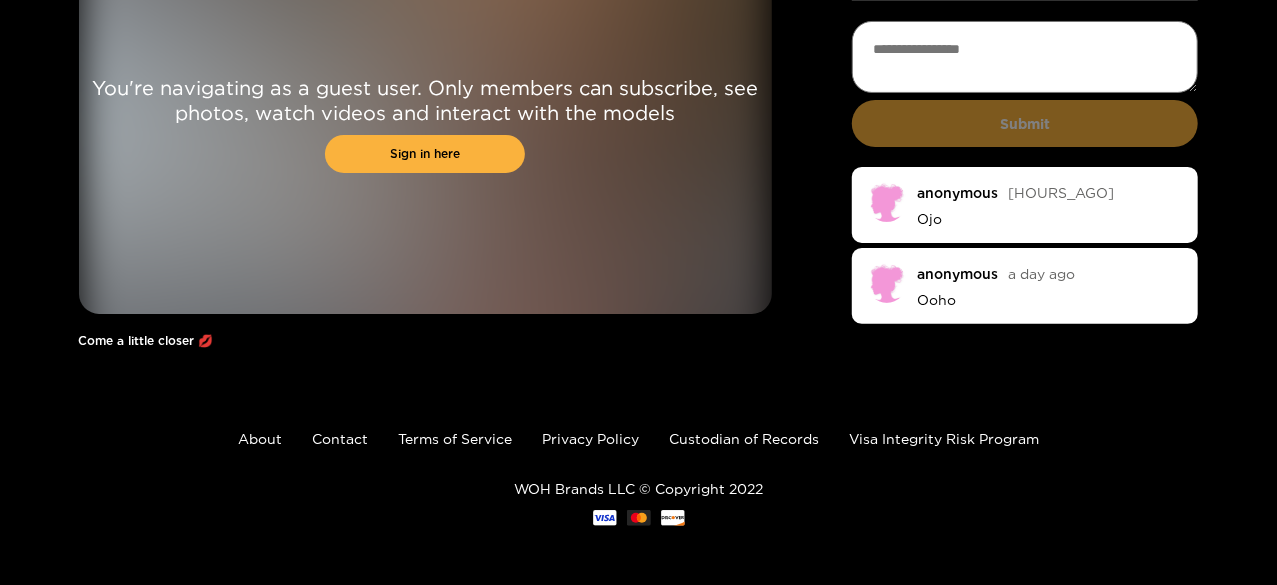 scroll, scrollTop: 0, scrollLeft: 0, axis: both 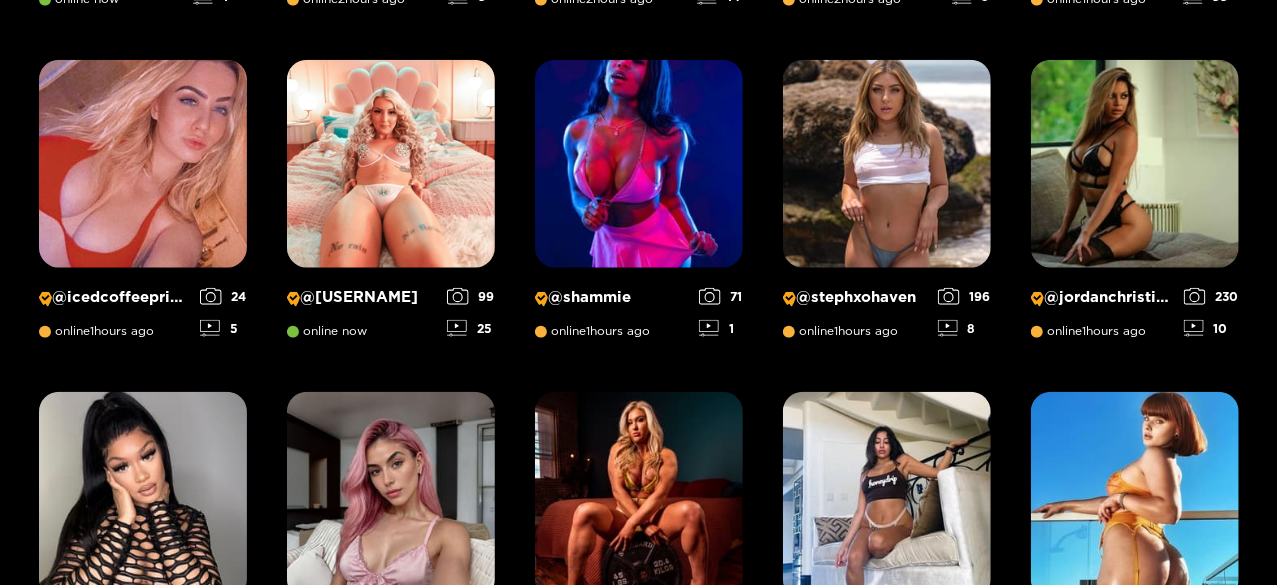 click at bounding box center [639, 164] 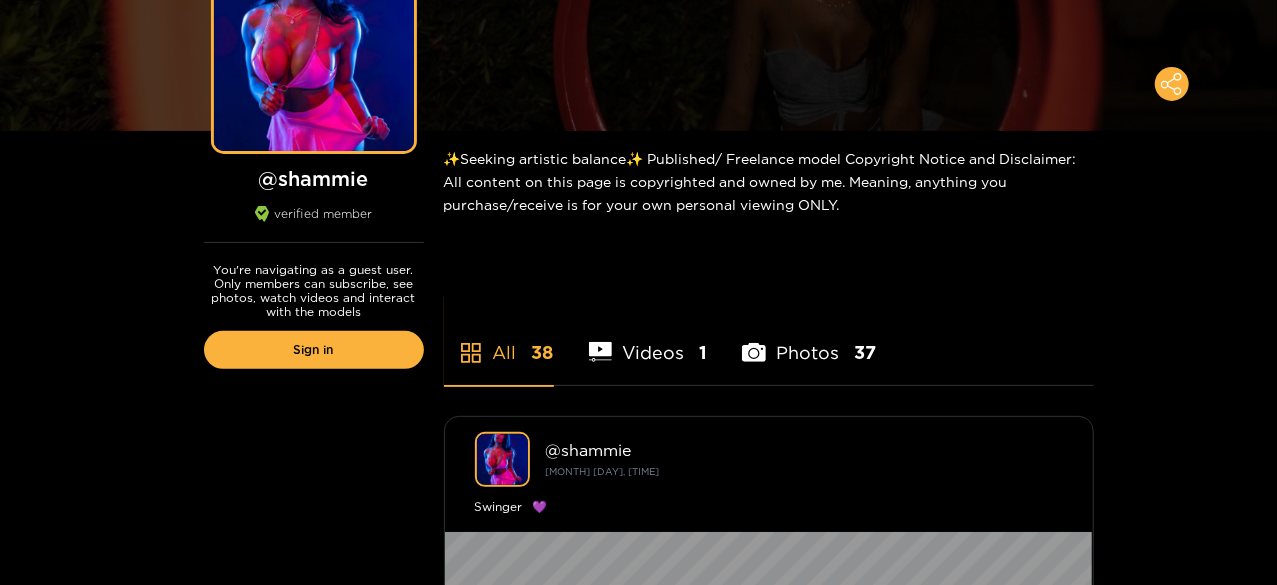 scroll, scrollTop: 0, scrollLeft: 0, axis: both 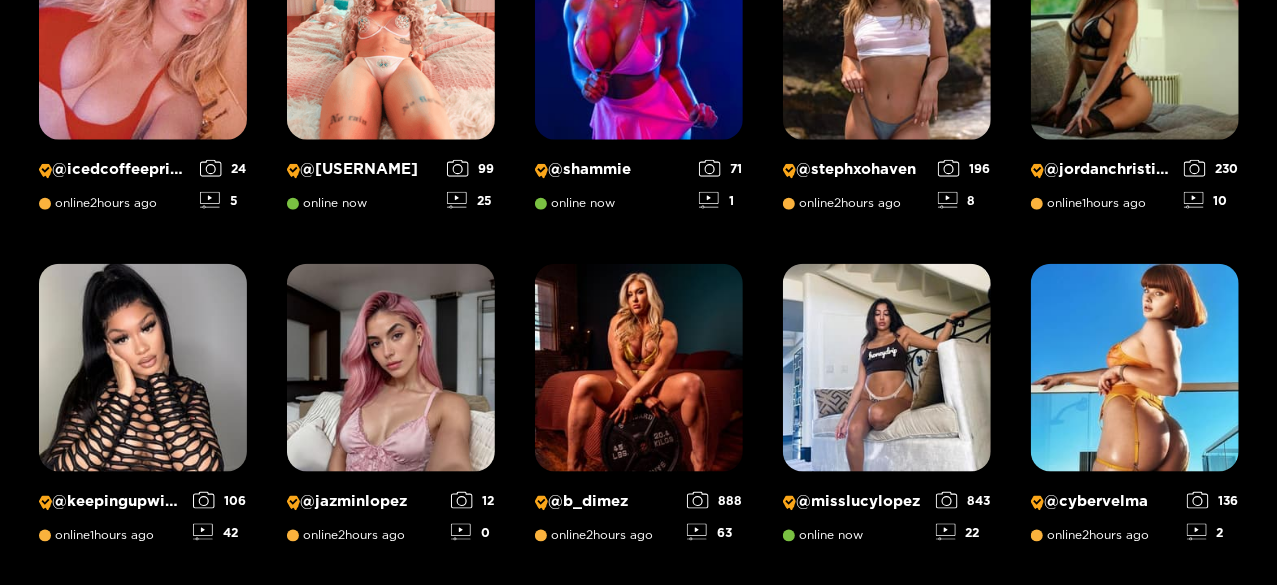 click at bounding box center (639, 368) 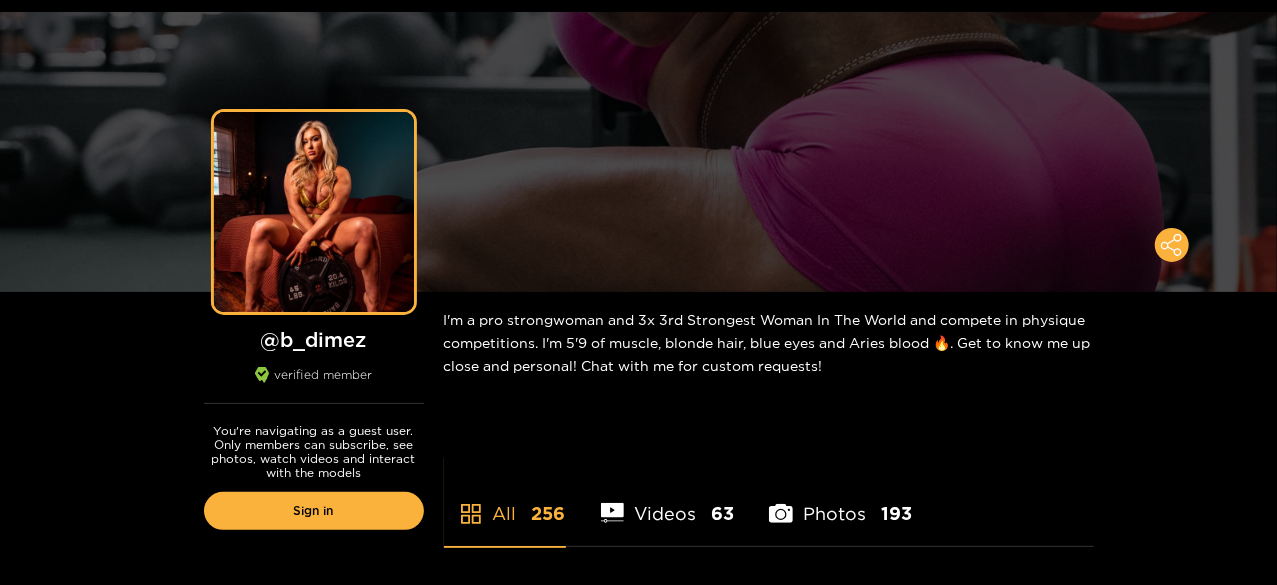 scroll, scrollTop: 23, scrollLeft: 0, axis: vertical 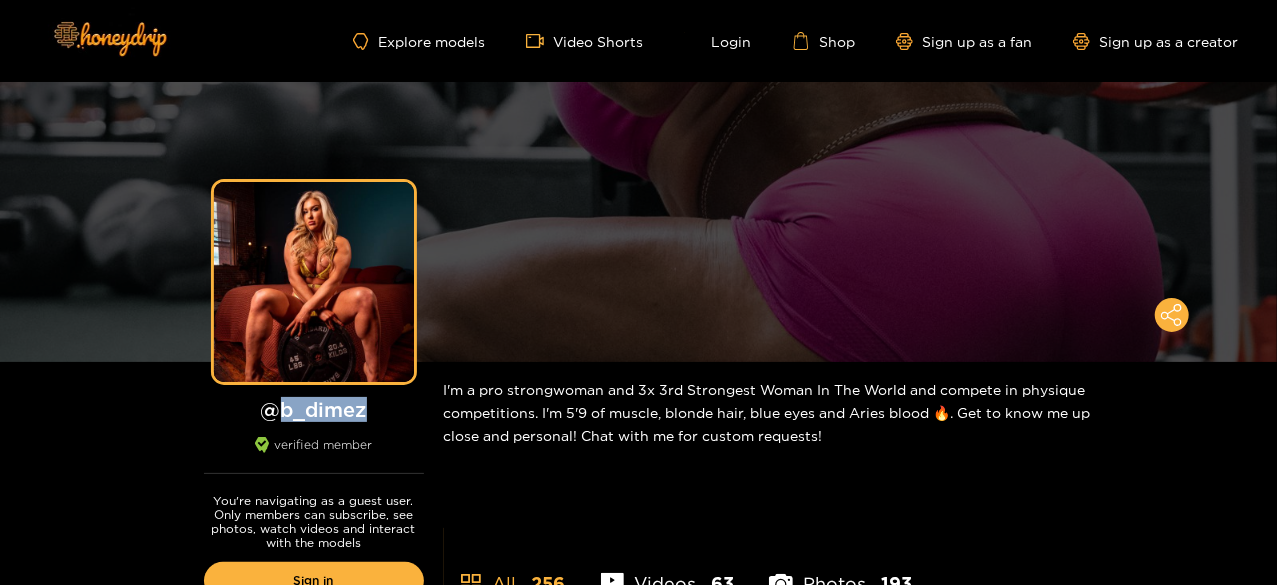 drag, startPoint x: 364, startPoint y: 413, endPoint x: 281, endPoint y: 415, distance: 83.02409 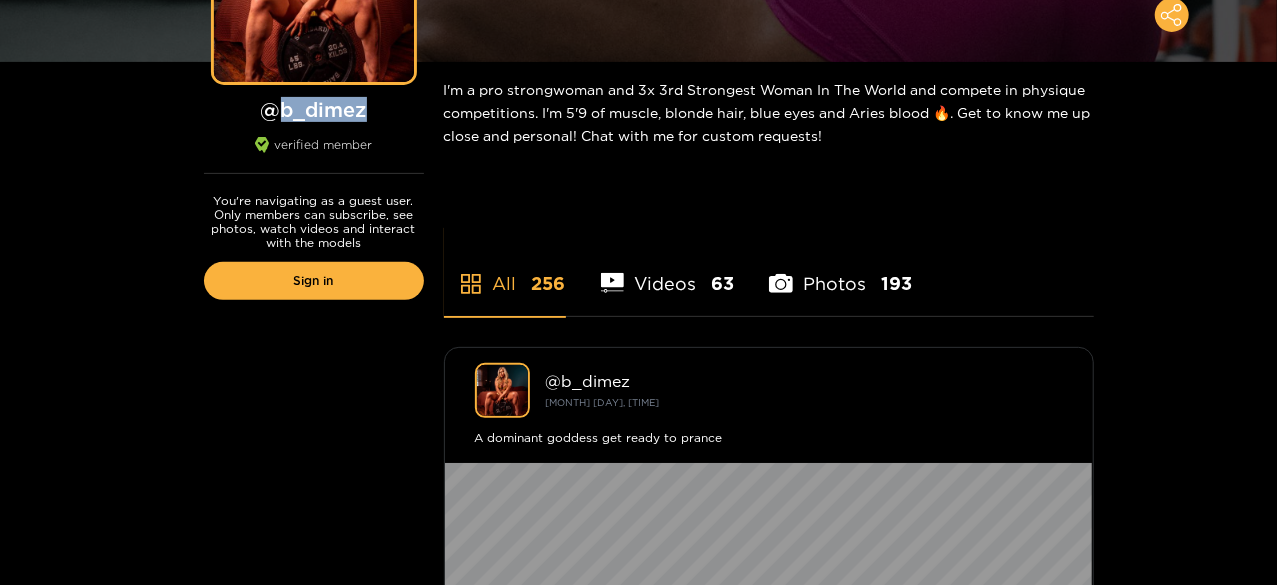 scroll, scrollTop: 700, scrollLeft: 0, axis: vertical 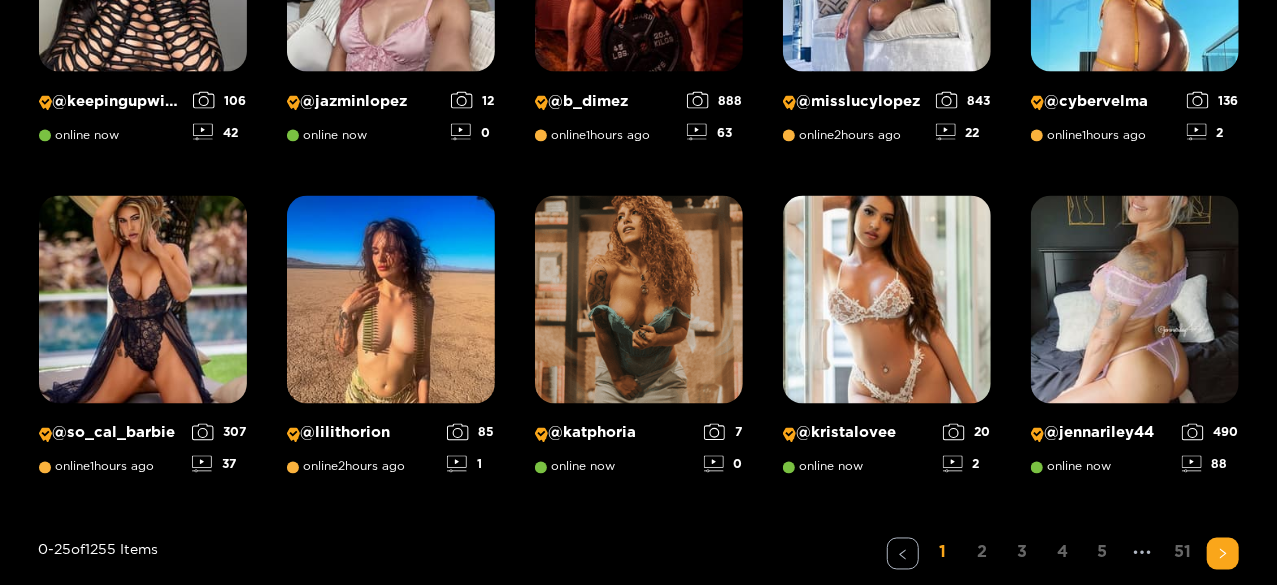 click at bounding box center (639, 300) 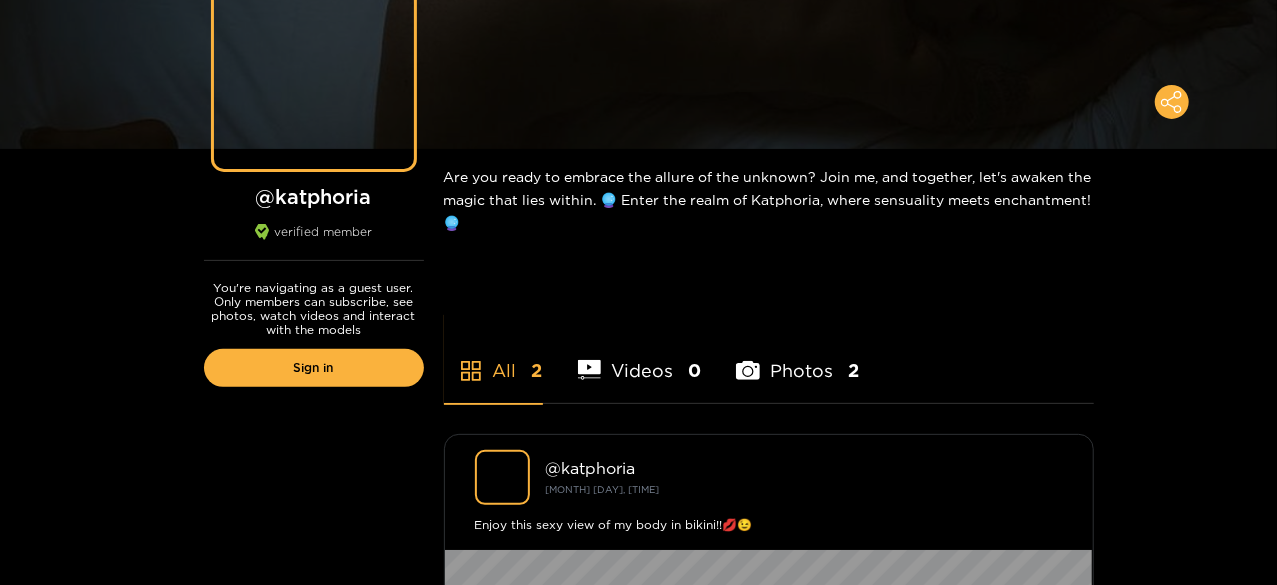 scroll, scrollTop: 0, scrollLeft: 0, axis: both 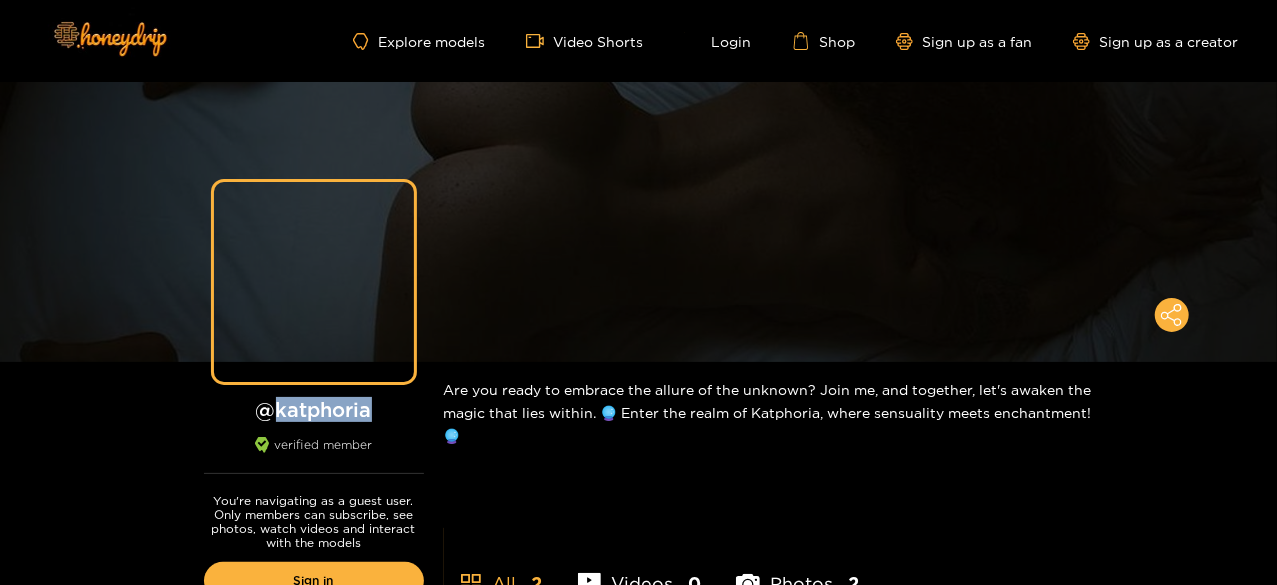 drag, startPoint x: 372, startPoint y: 415, endPoint x: 280, endPoint y: 403, distance: 92.779305 